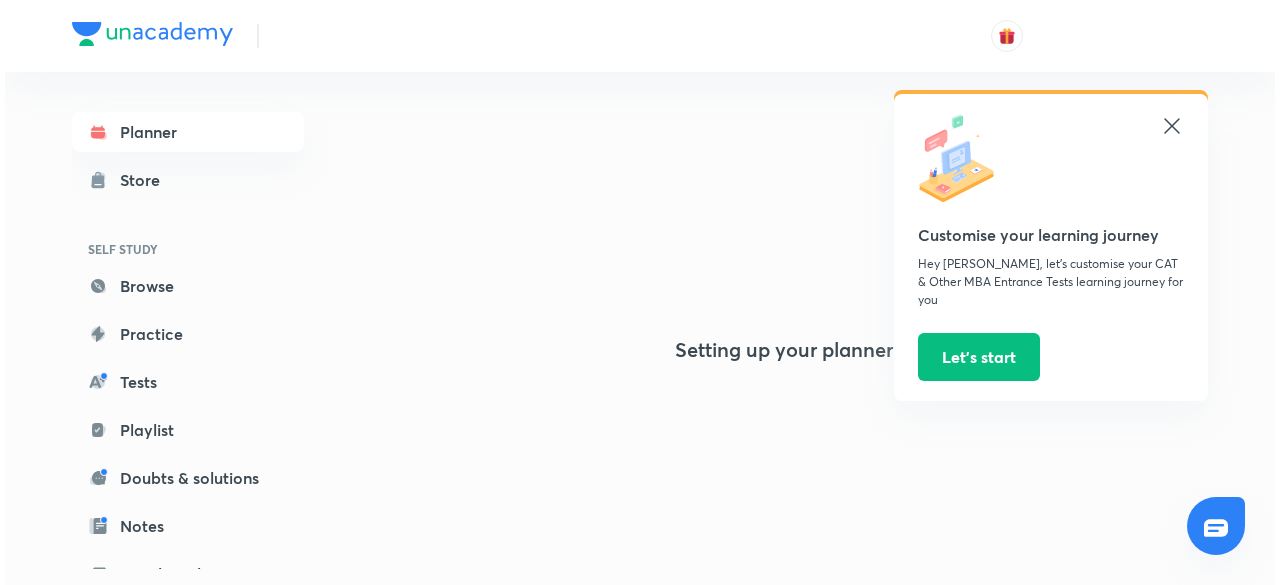 scroll, scrollTop: 0, scrollLeft: 0, axis: both 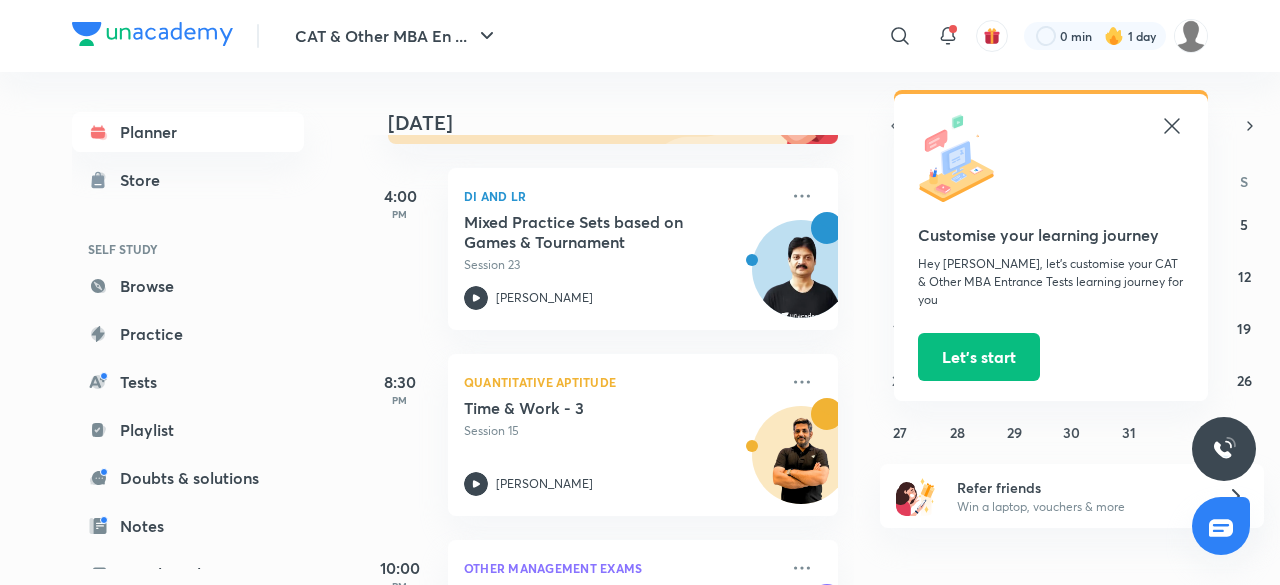 click 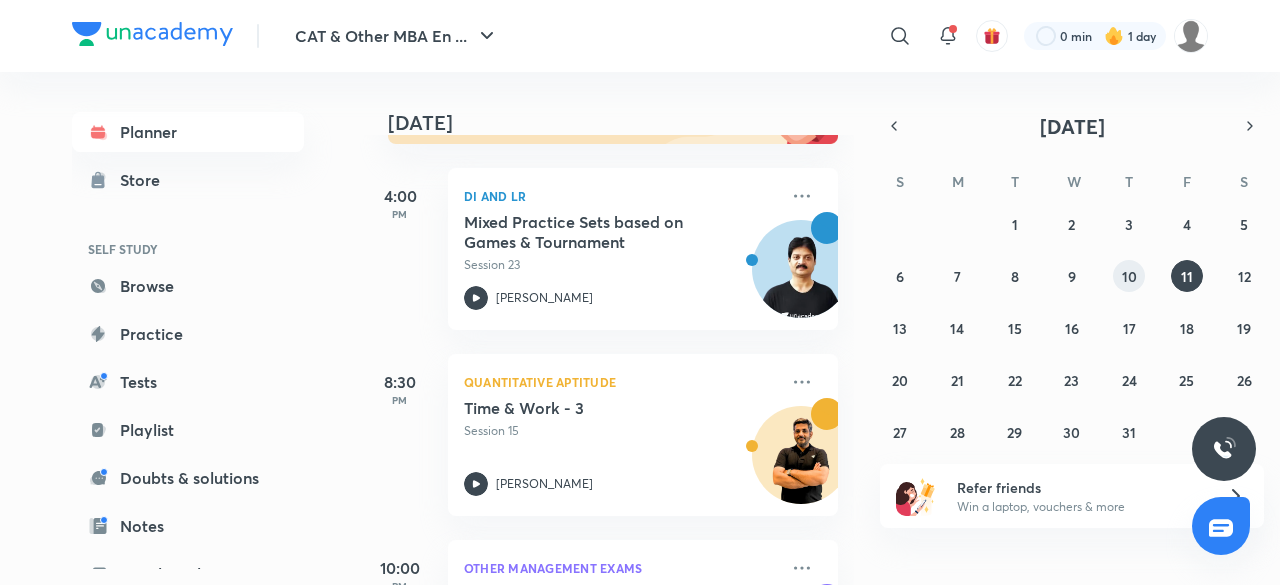 click on "10" at bounding box center (1129, 276) 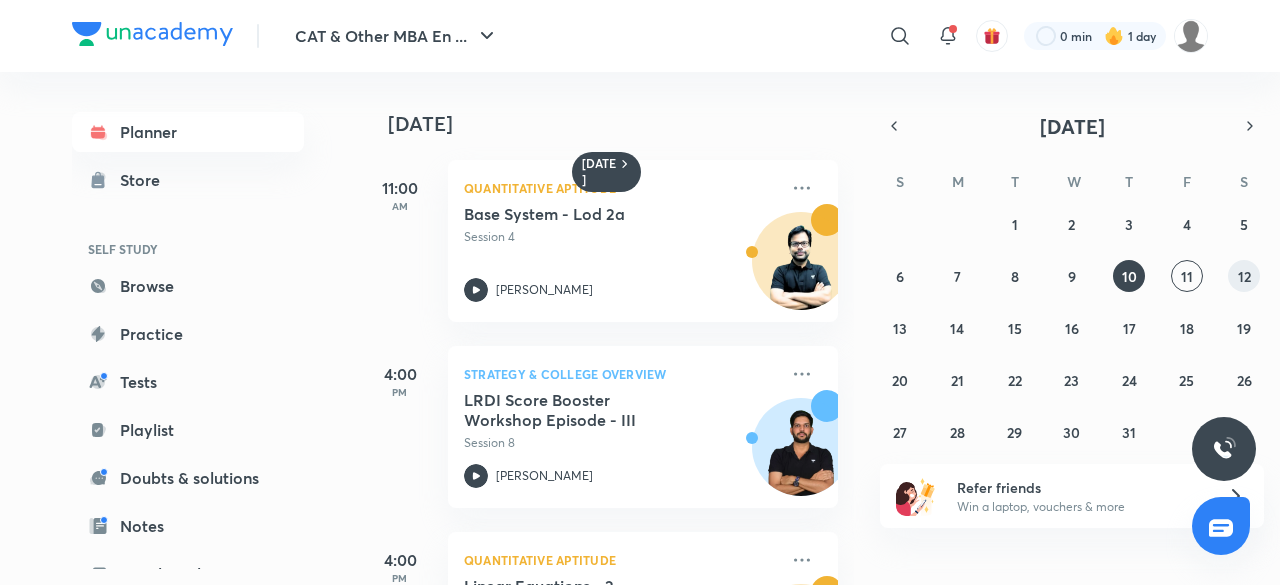 click on "12" at bounding box center [1244, 276] 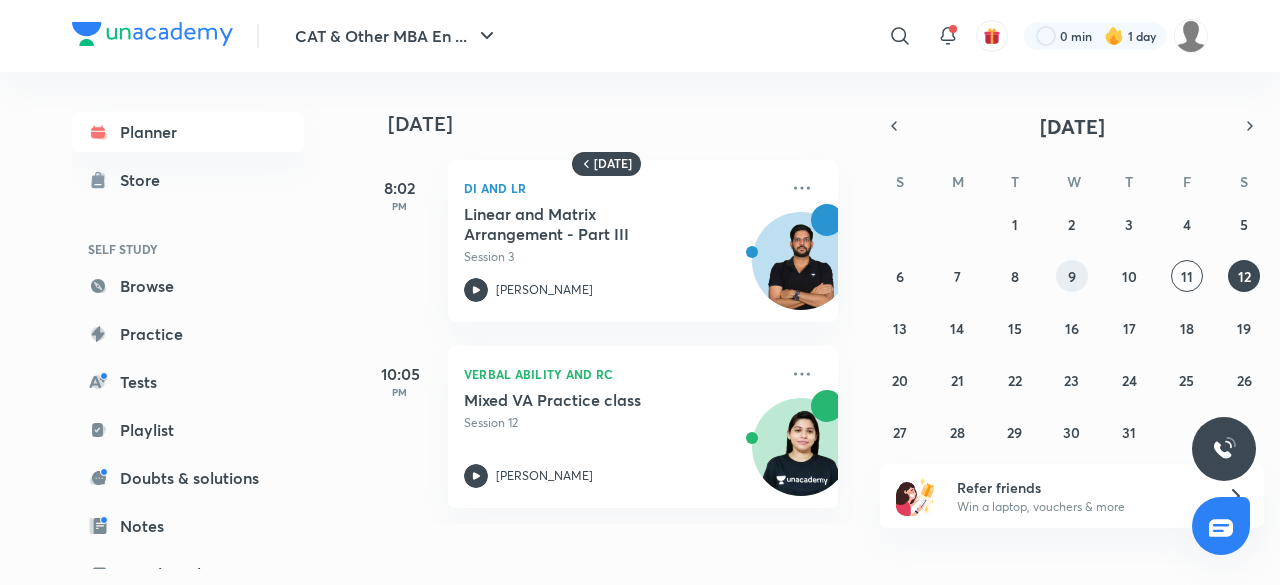 click on "9" at bounding box center (1072, 276) 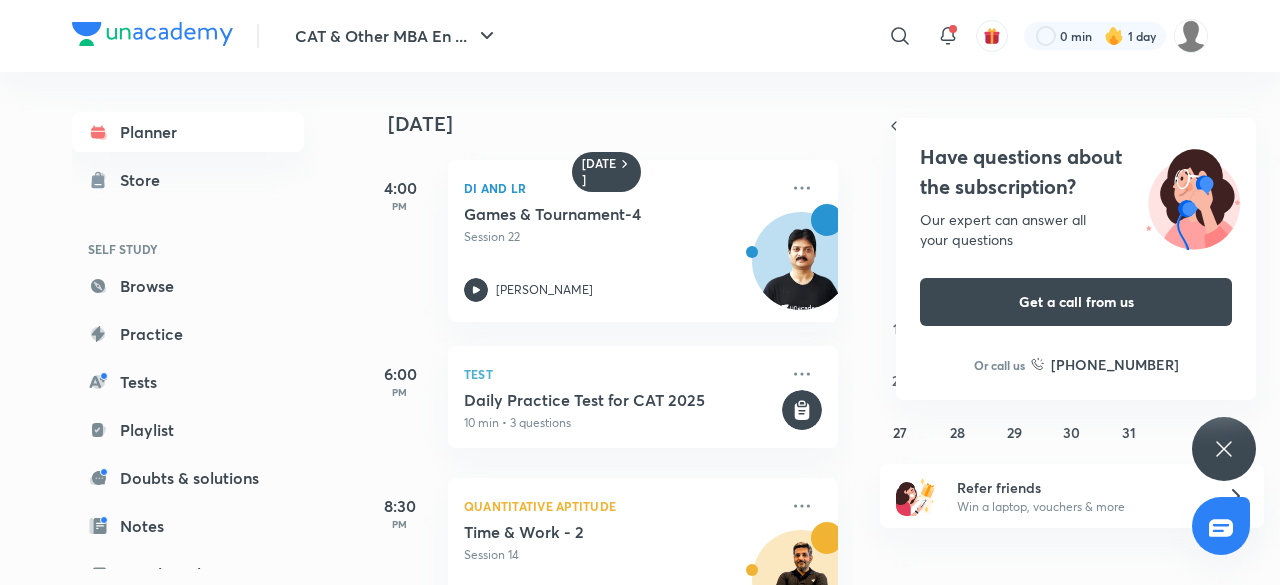 click on "Have questions about the subscription?" at bounding box center (1076, 172) 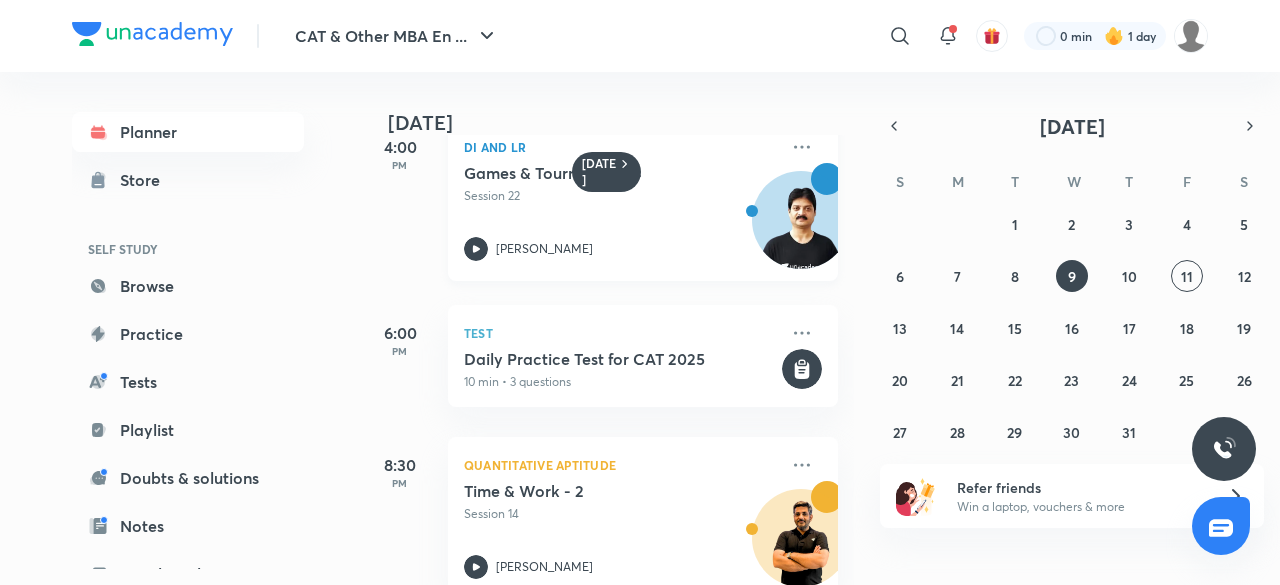 scroll, scrollTop: 36, scrollLeft: 0, axis: vertical 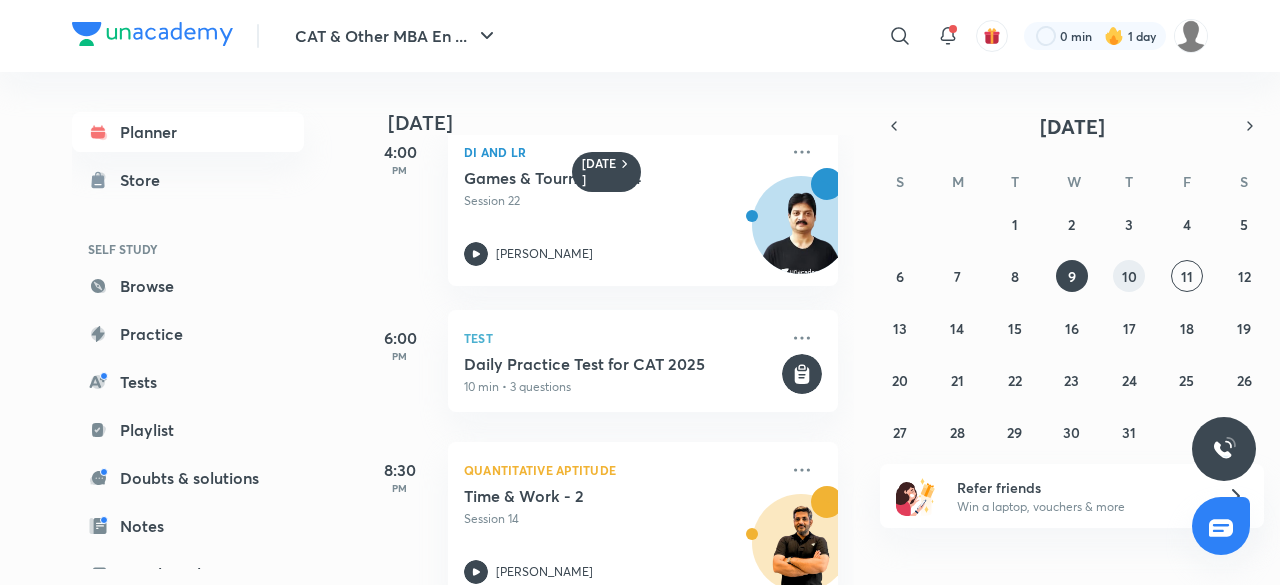 click on "10" at bounding box center (1129, 276) 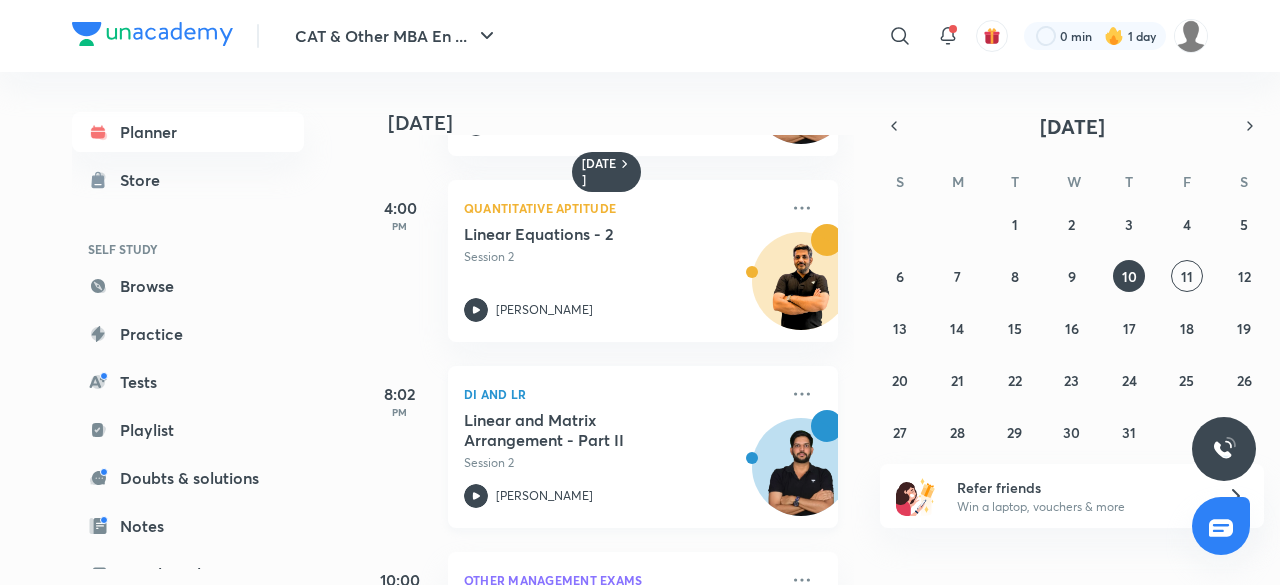 scroll, scrollTop: 351, scrollLeft: 0, axis: vertical 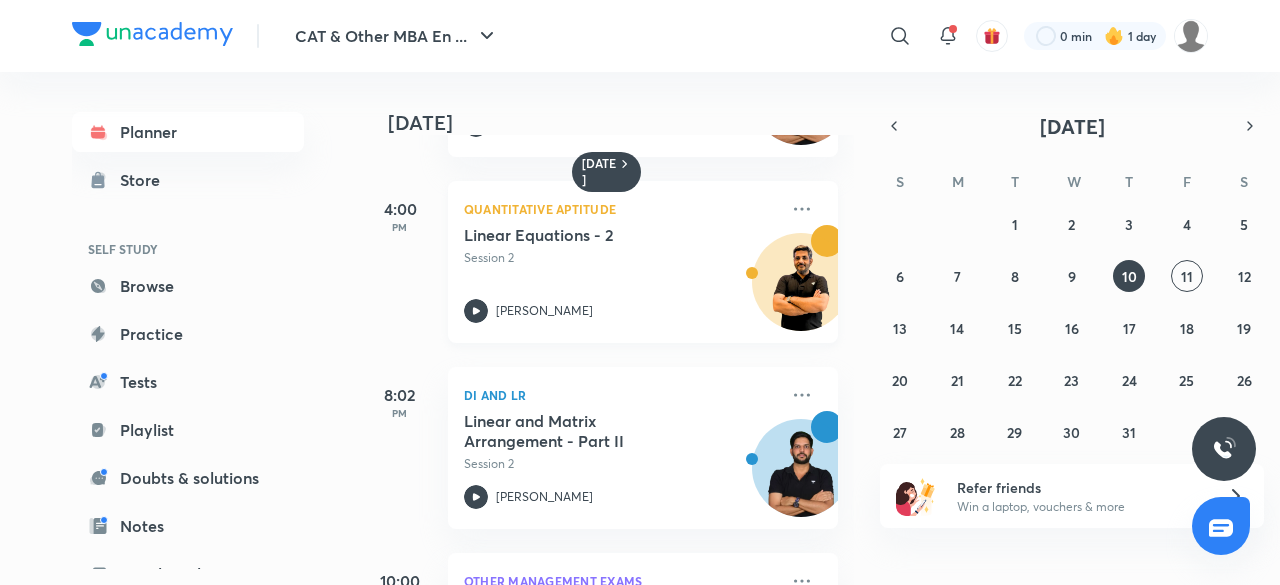 click on "Linear Equations - 2 Session 2 Saral Nashier" at bounding box center (621, 274) 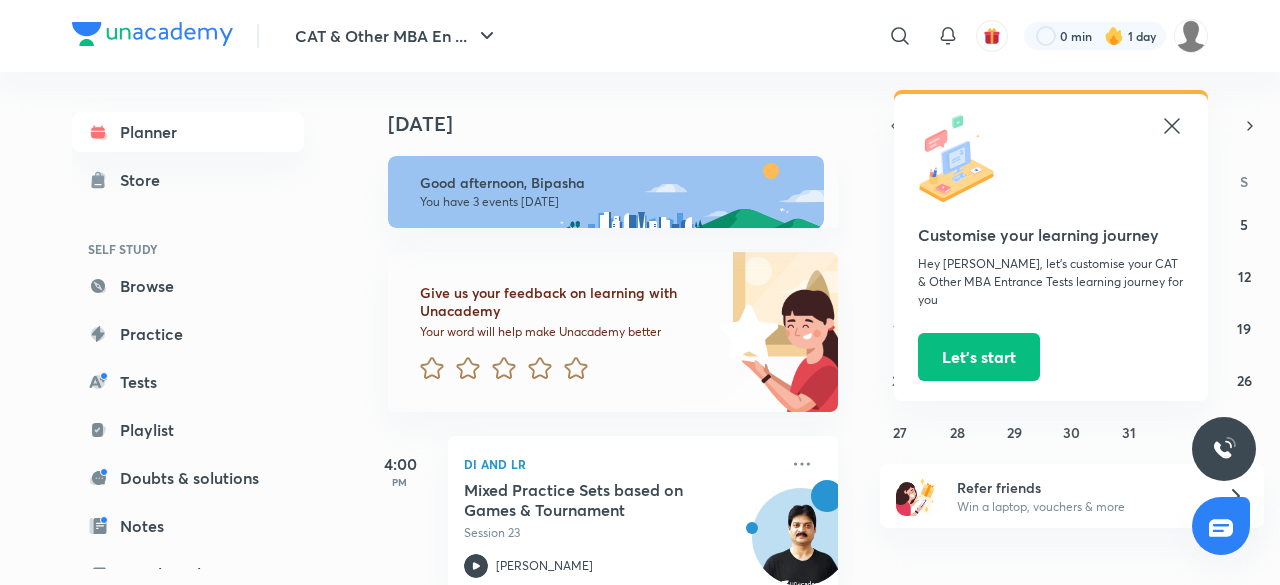 scroll, scrollTop: 0, scrollLeft: 0, axis: both 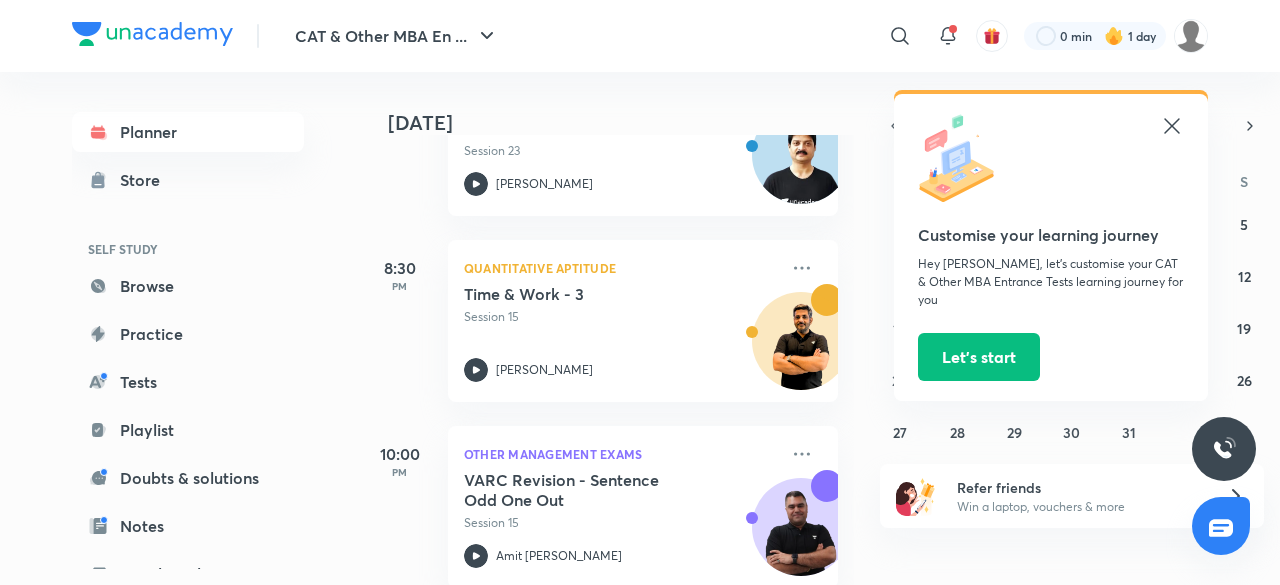 click 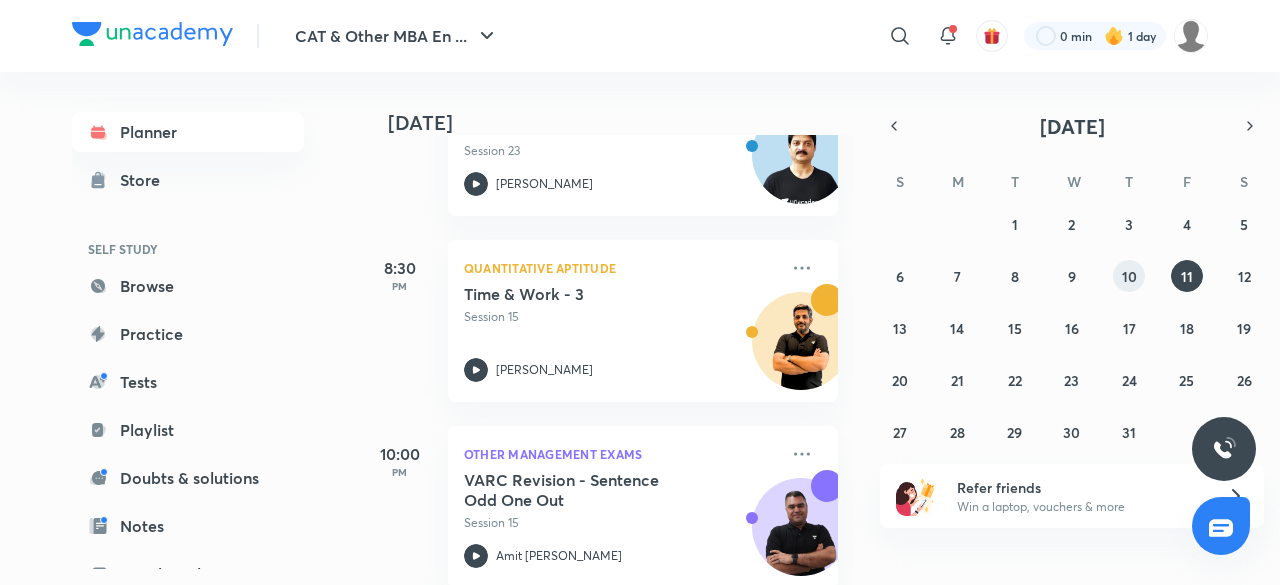 scroll, scrollTop: 0, scrollLeft: 0, axis: both 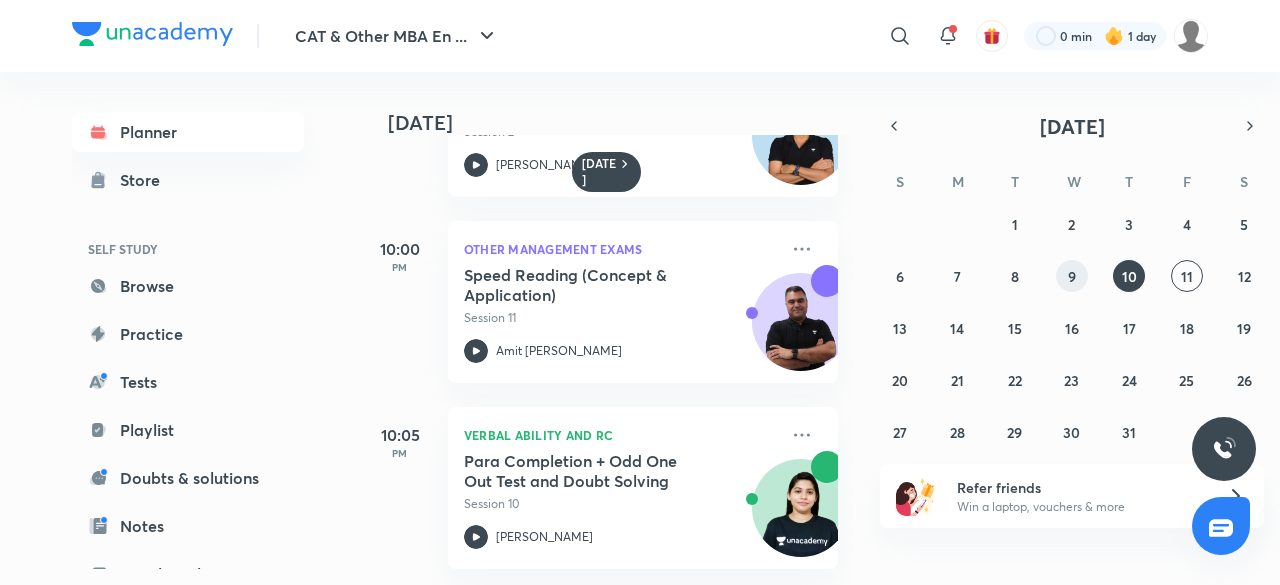 click on "9" at bounding box center [1072, 276] 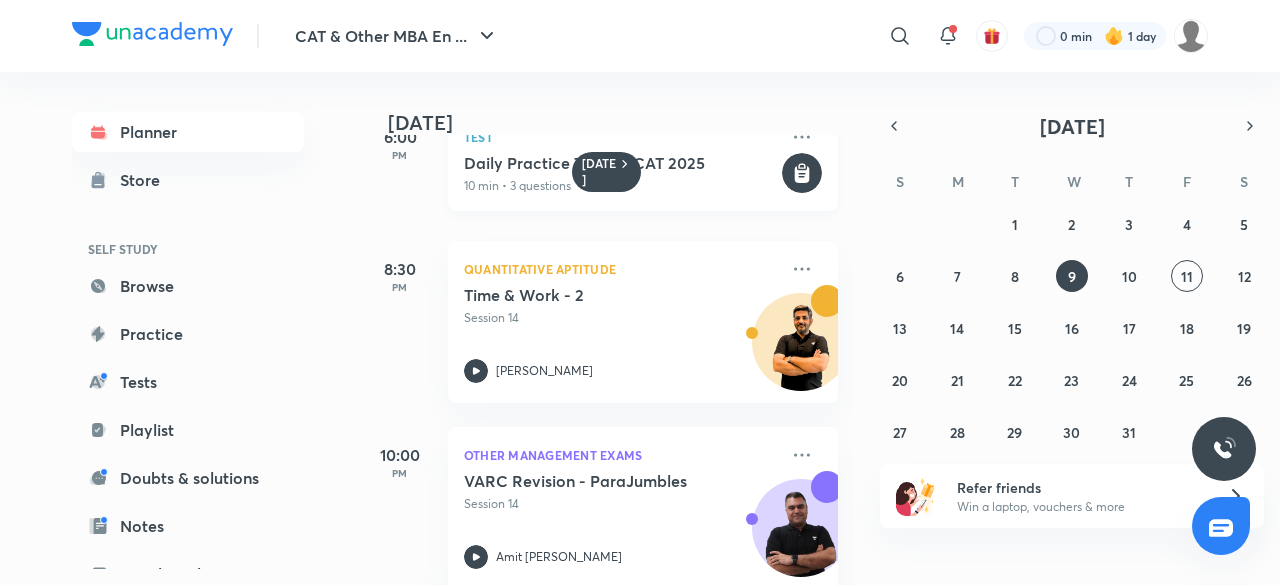 scroll, scrollTop: 245, scrollLeft: 0, axis: vertical 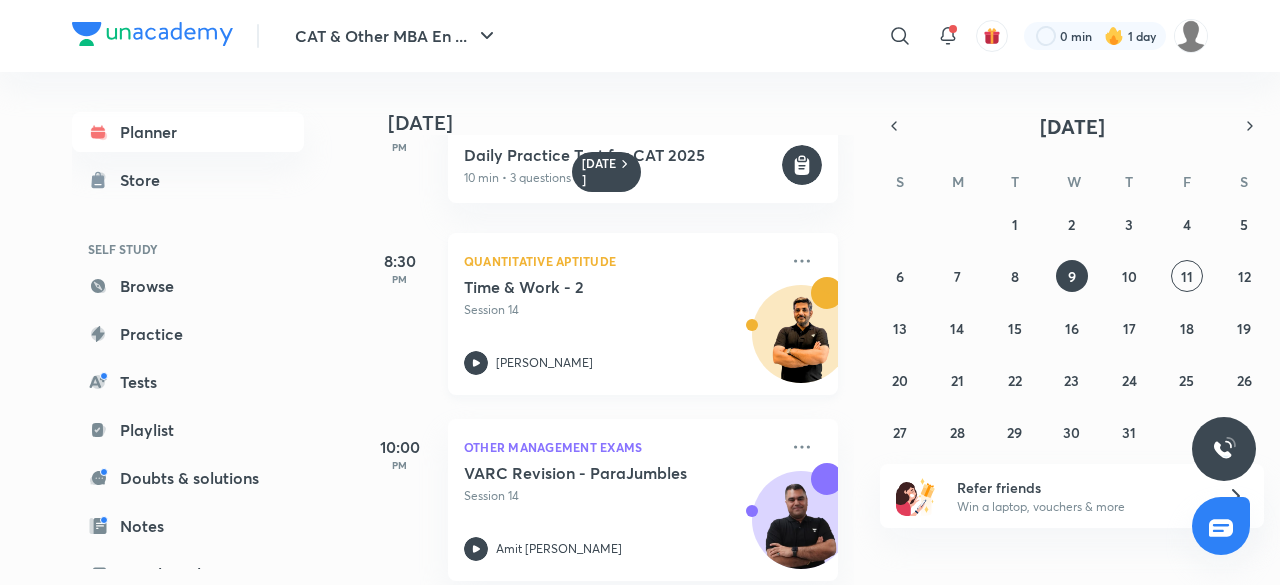 click on "Time & Work - 2 Session 14 [PERSON_NAME]" at bounding box center (621, 326) 